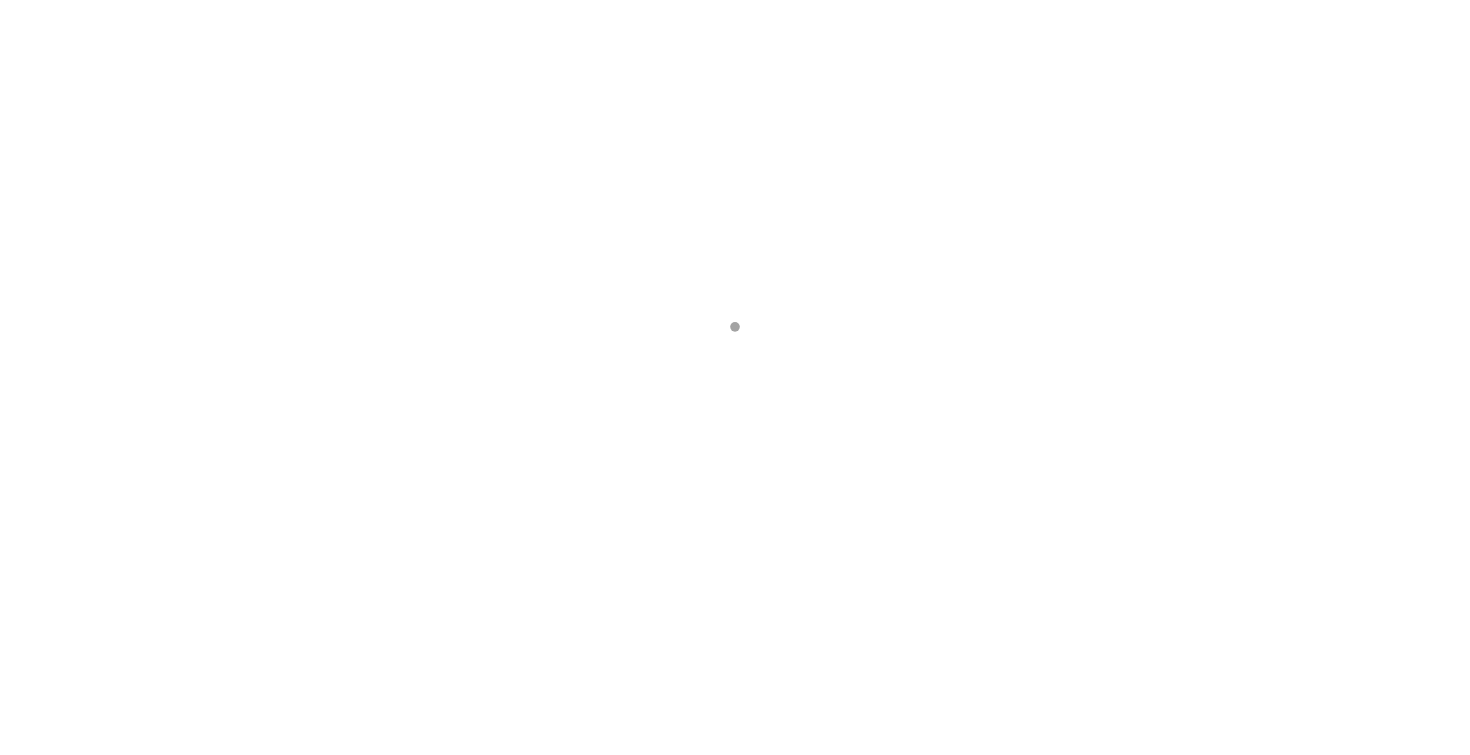 click at bounding box center [735, 377] 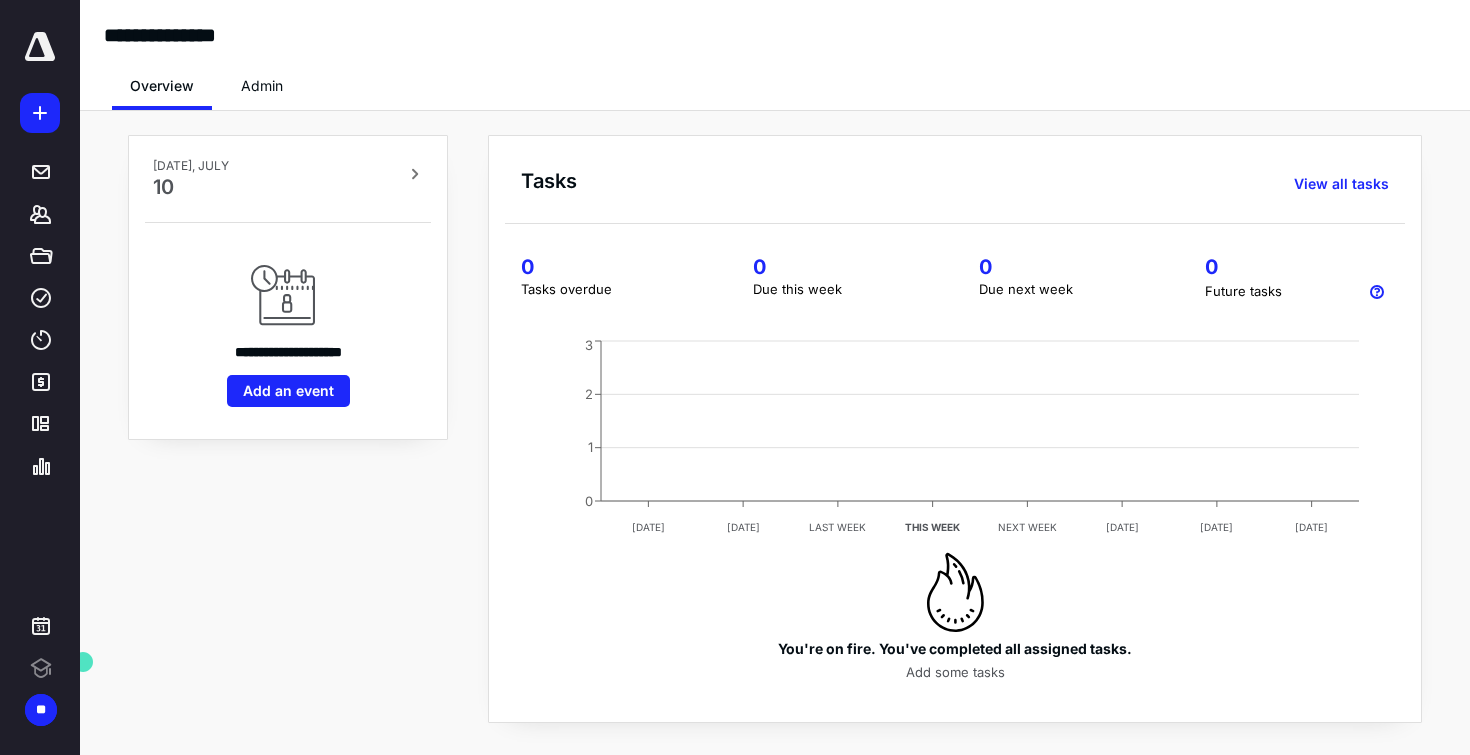 scroll, scrollTop: 0, scrollLeft: 0, axis: both 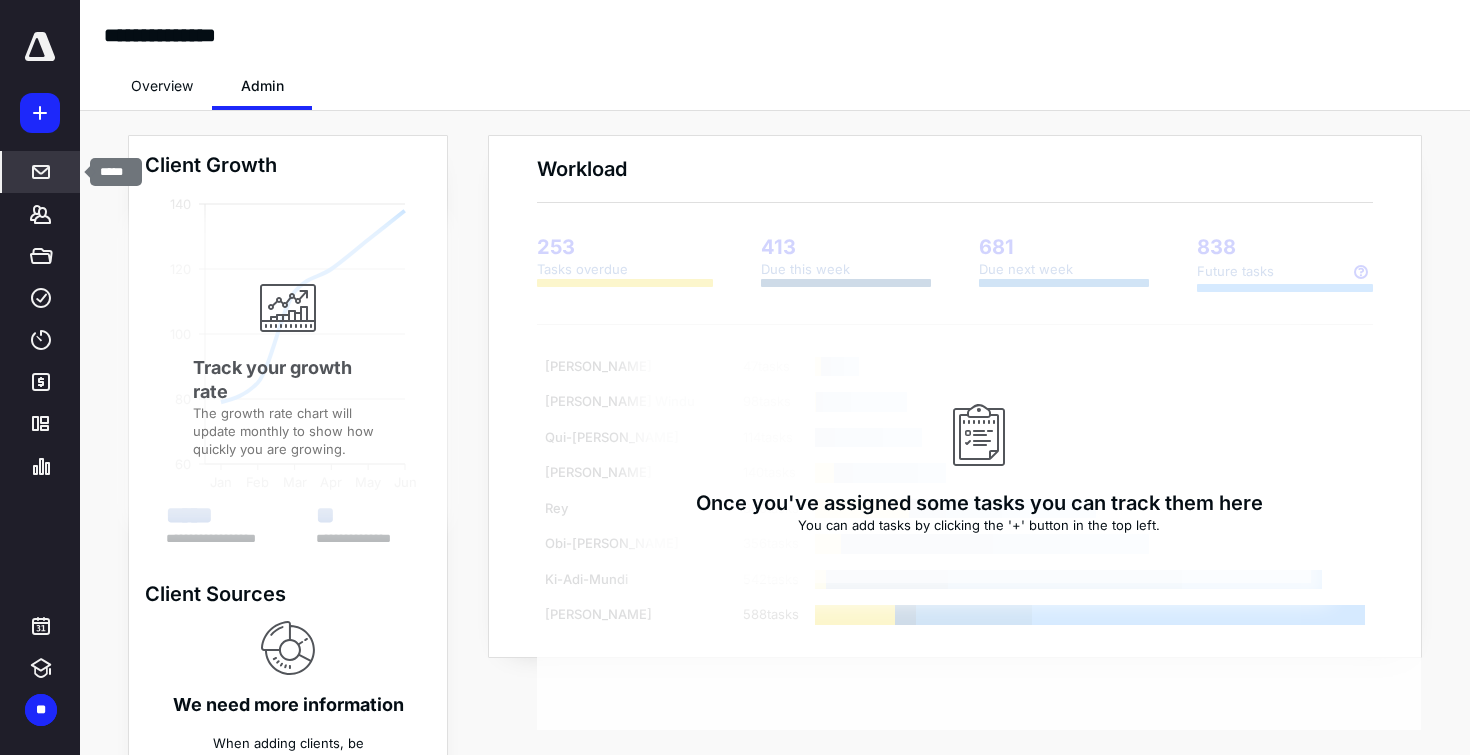 click 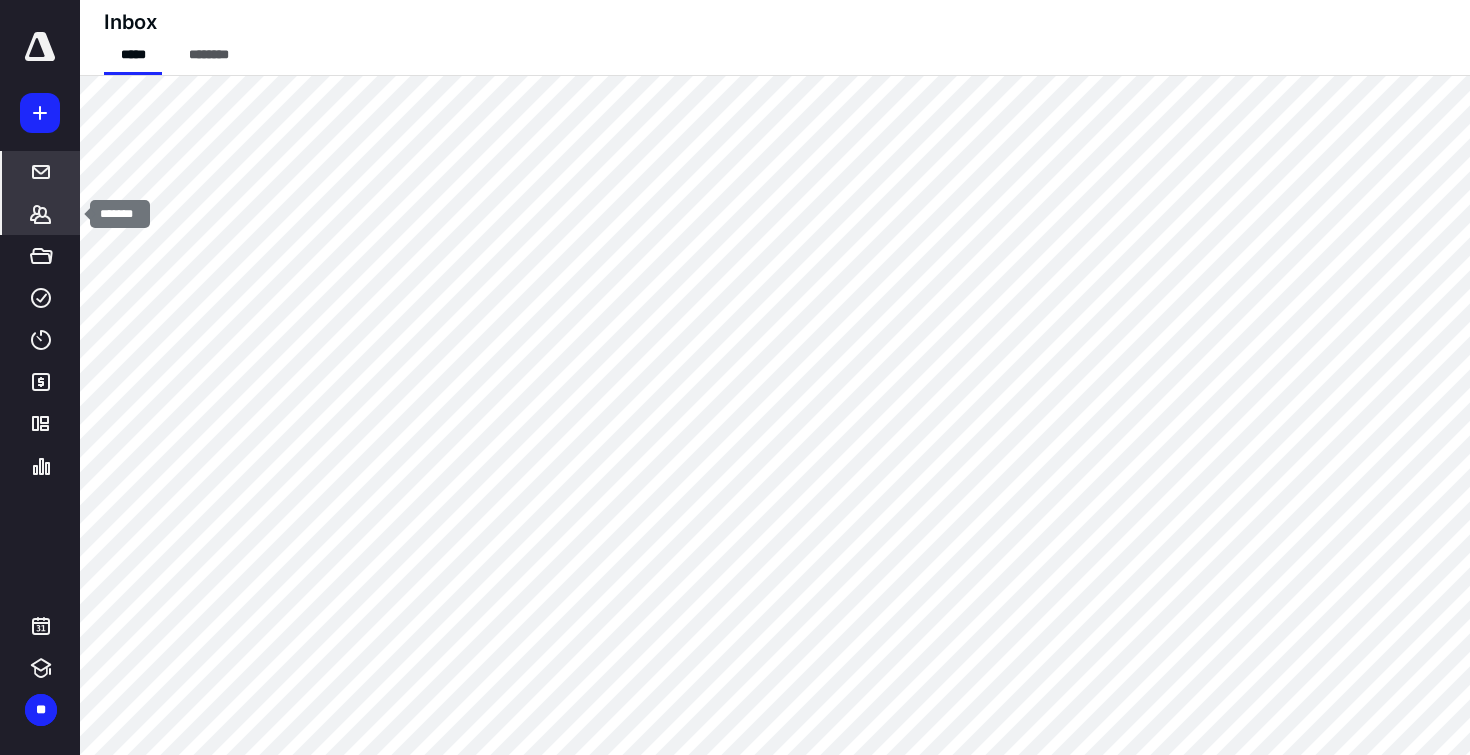 click 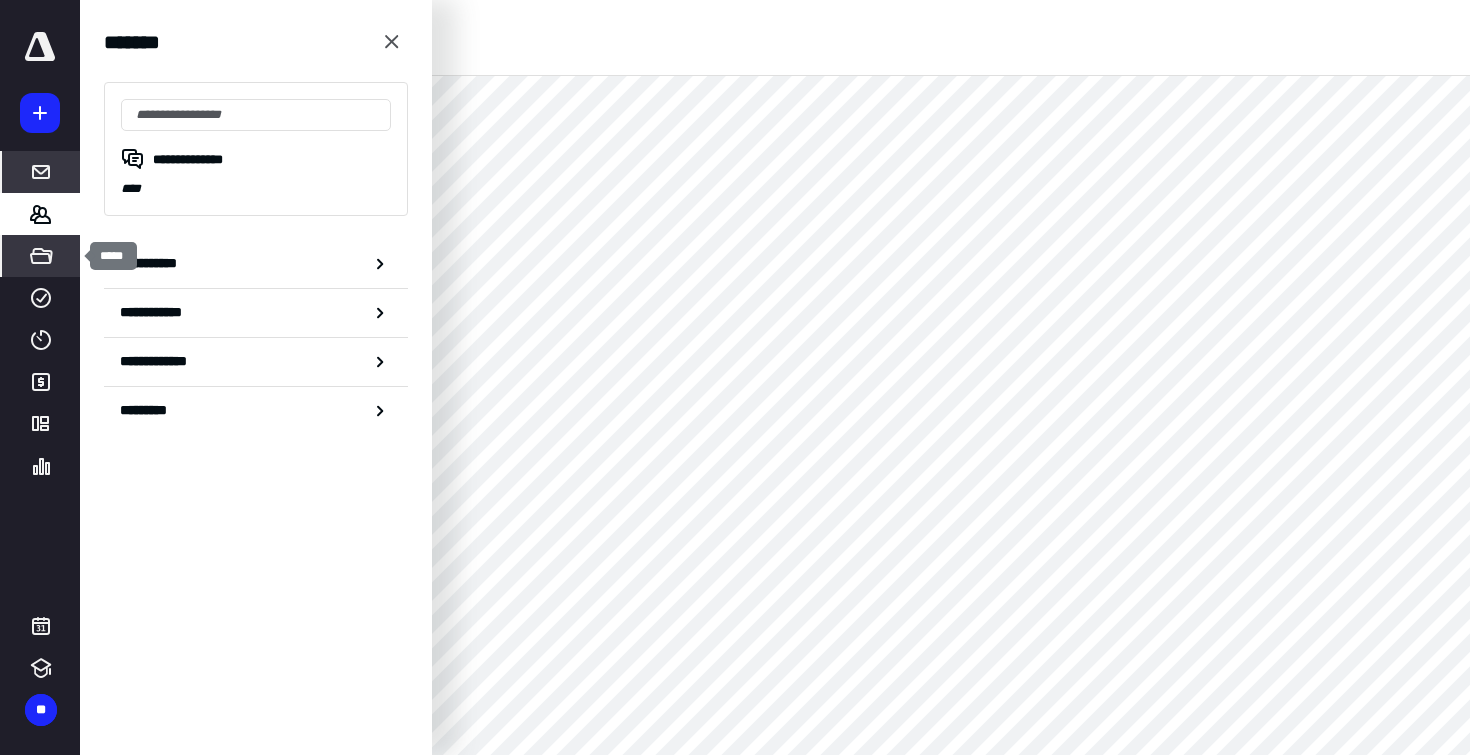 click 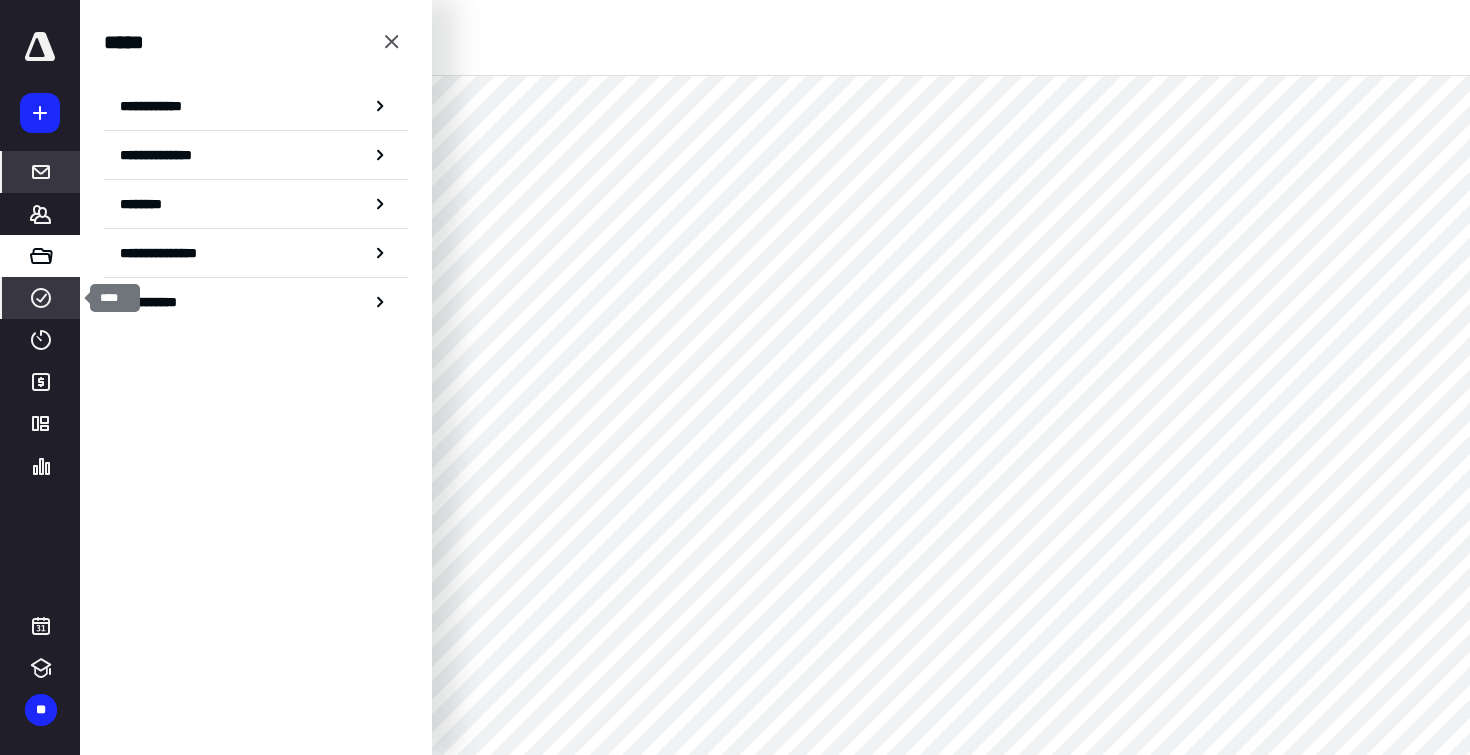 click 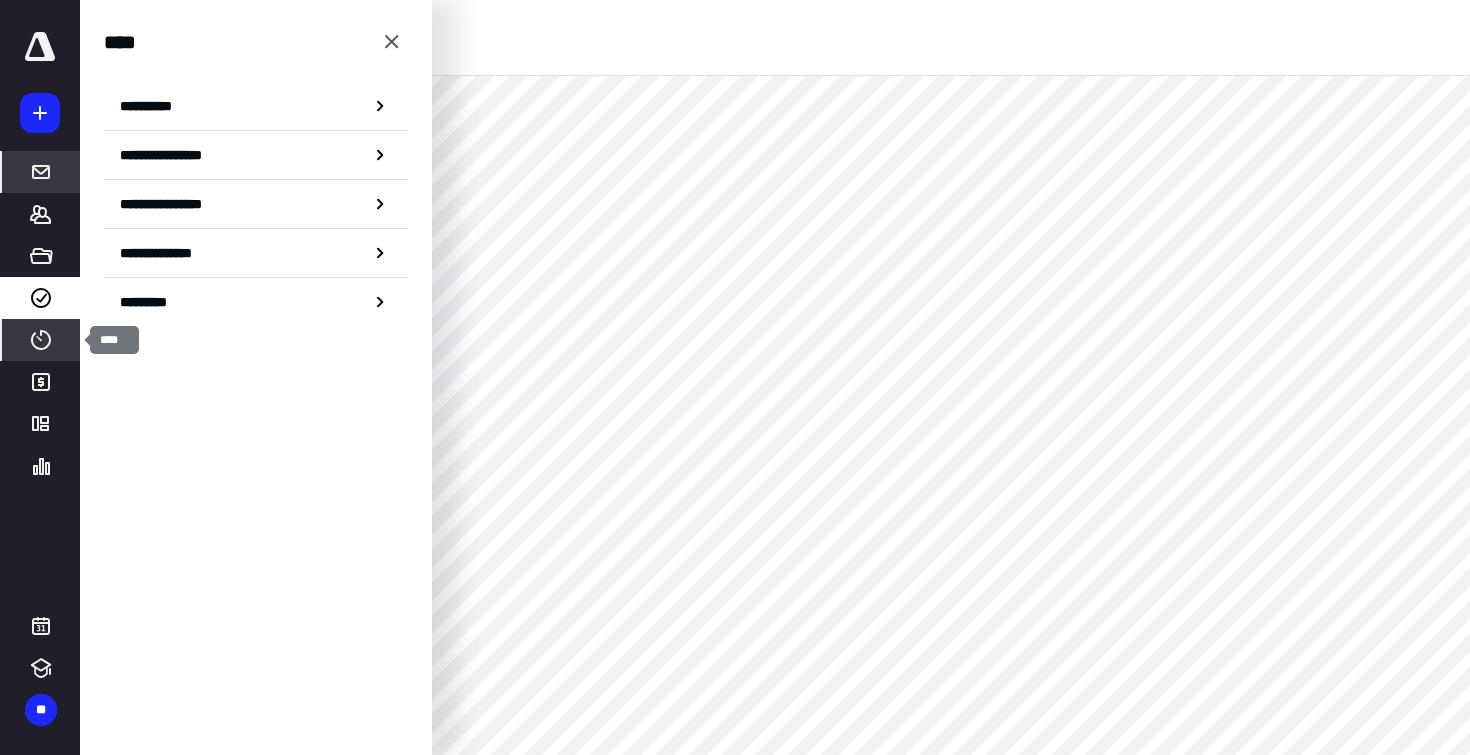 click 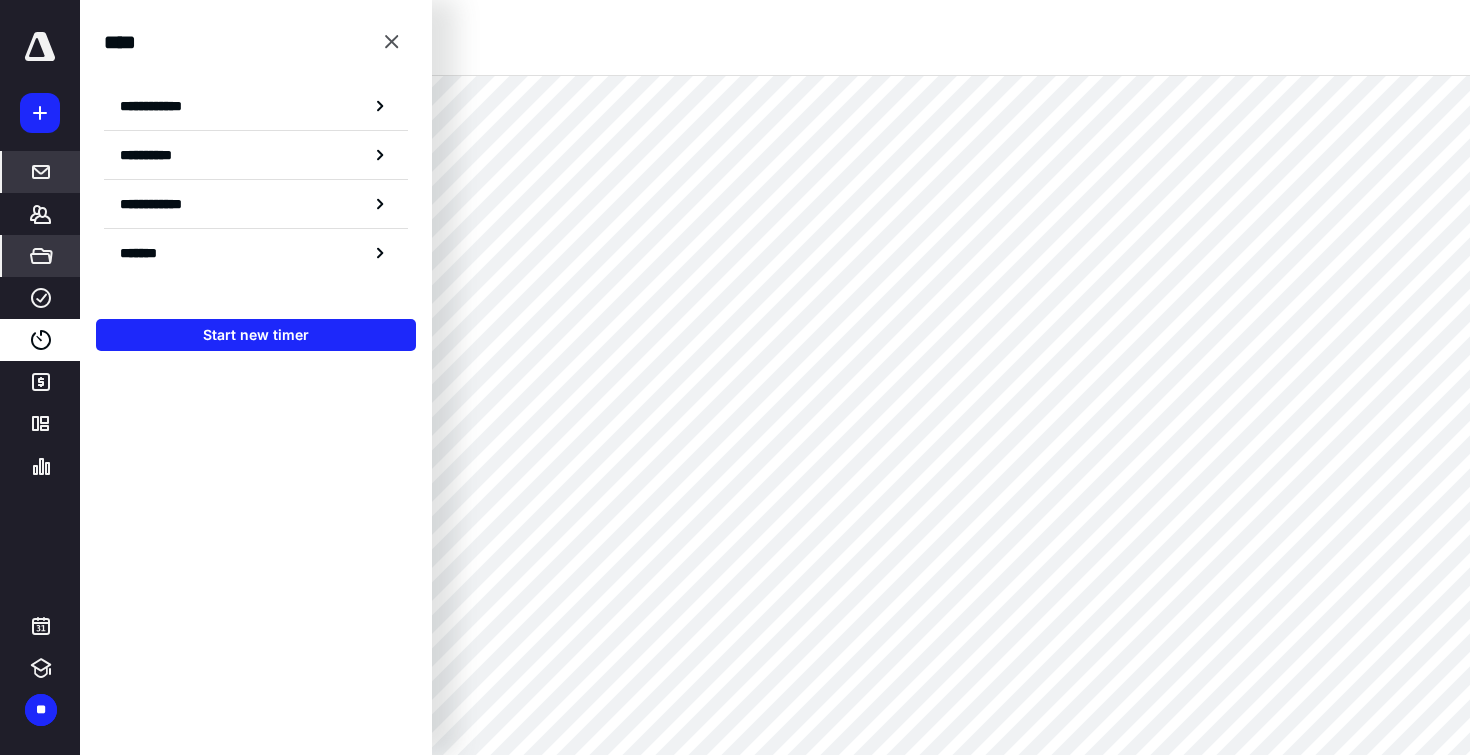 click 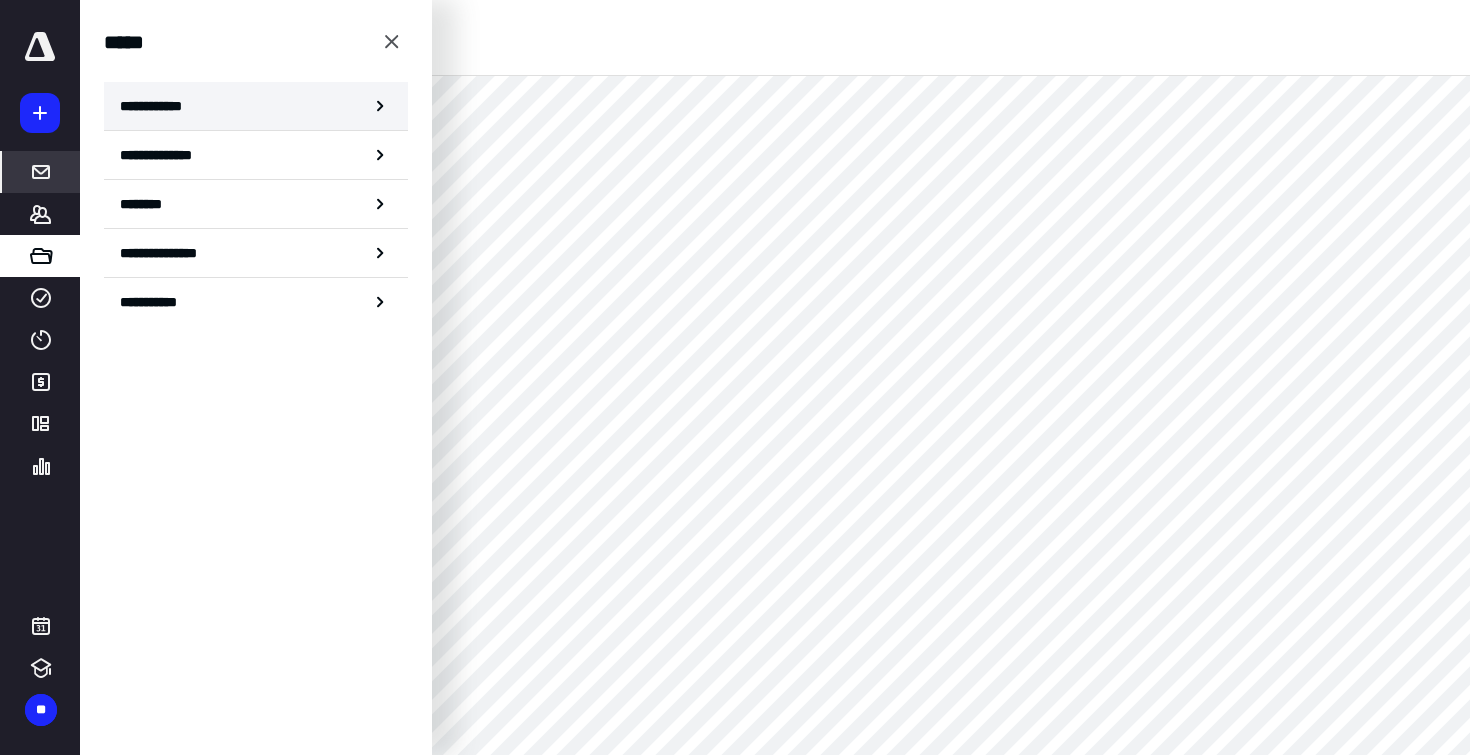 click on "**********" at bounding box center (256, 106) 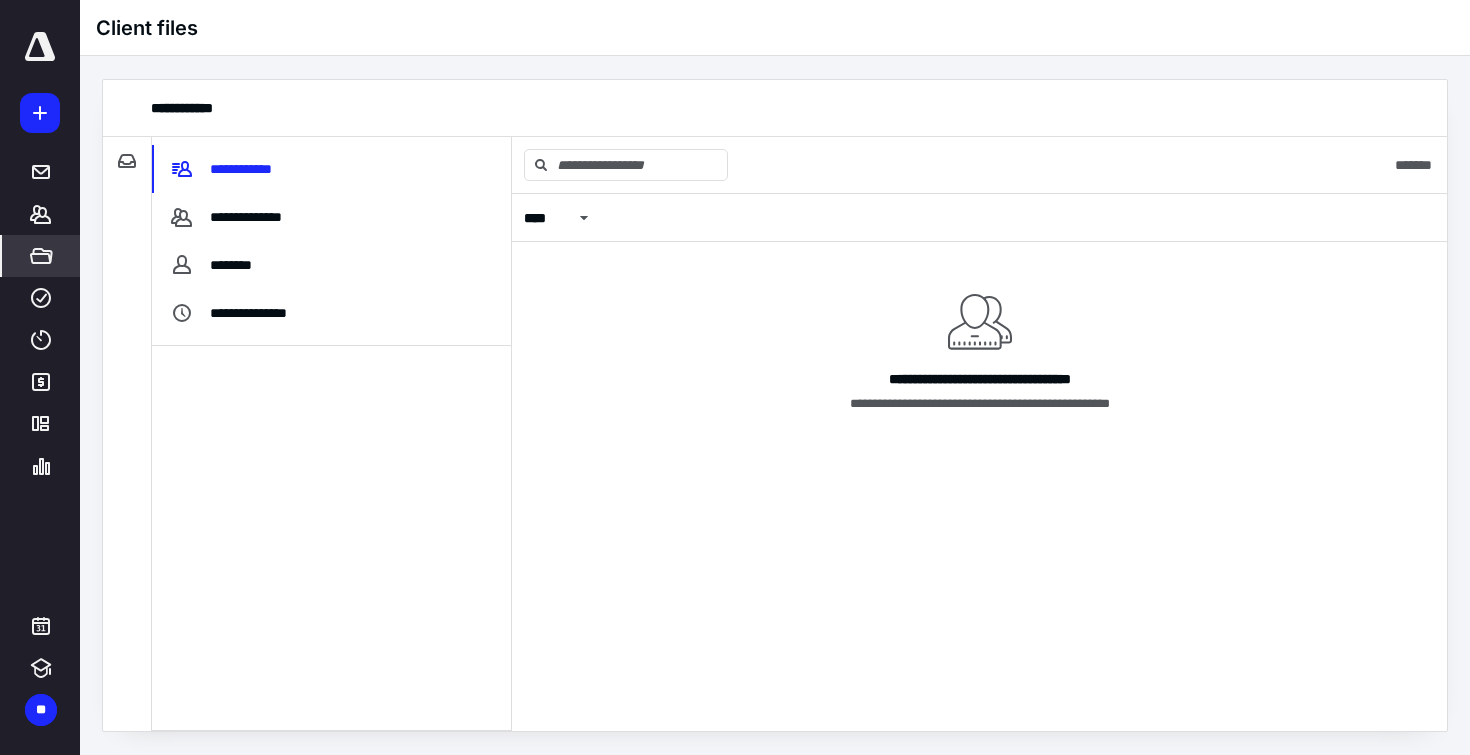 click on "***** ******* ***** **** **** ******* ********* ********" at bounding box center (40, 259) 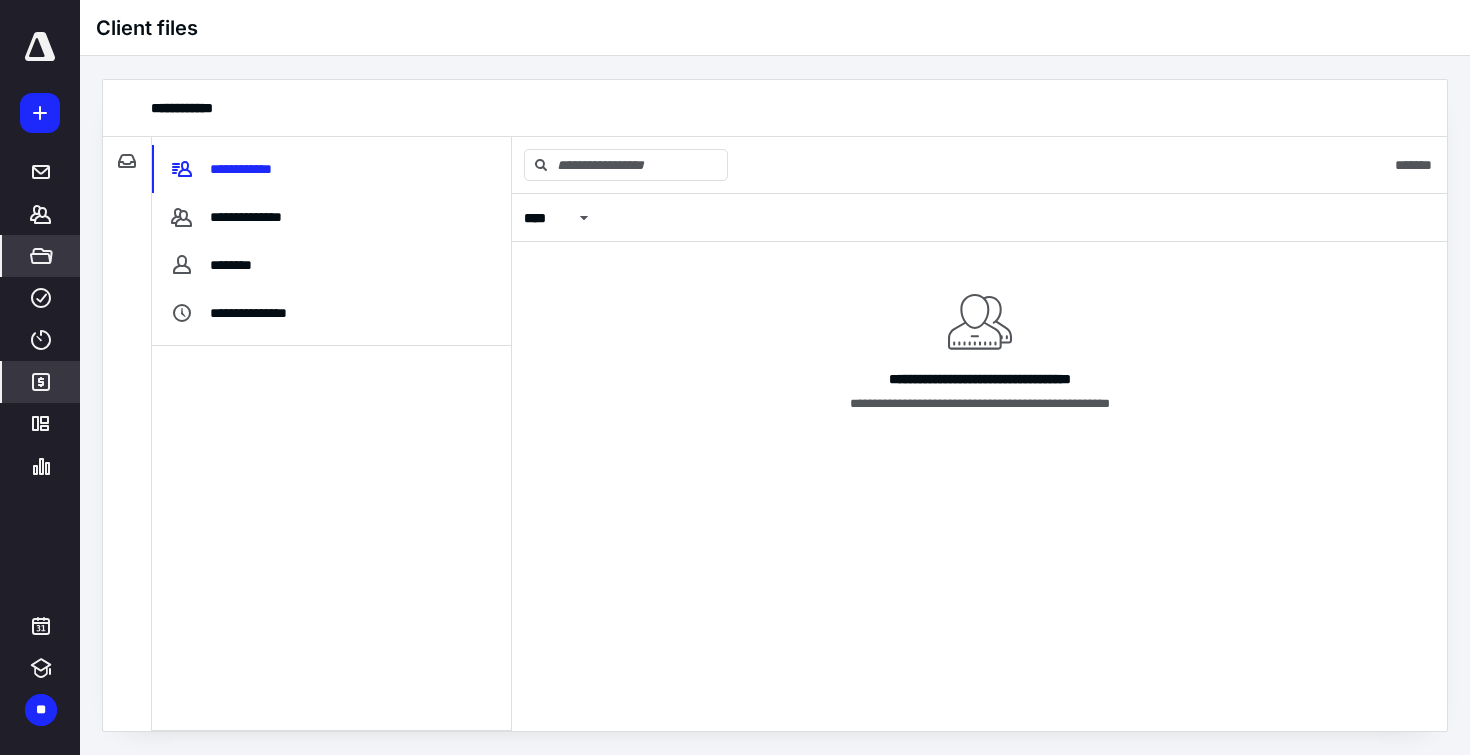 click 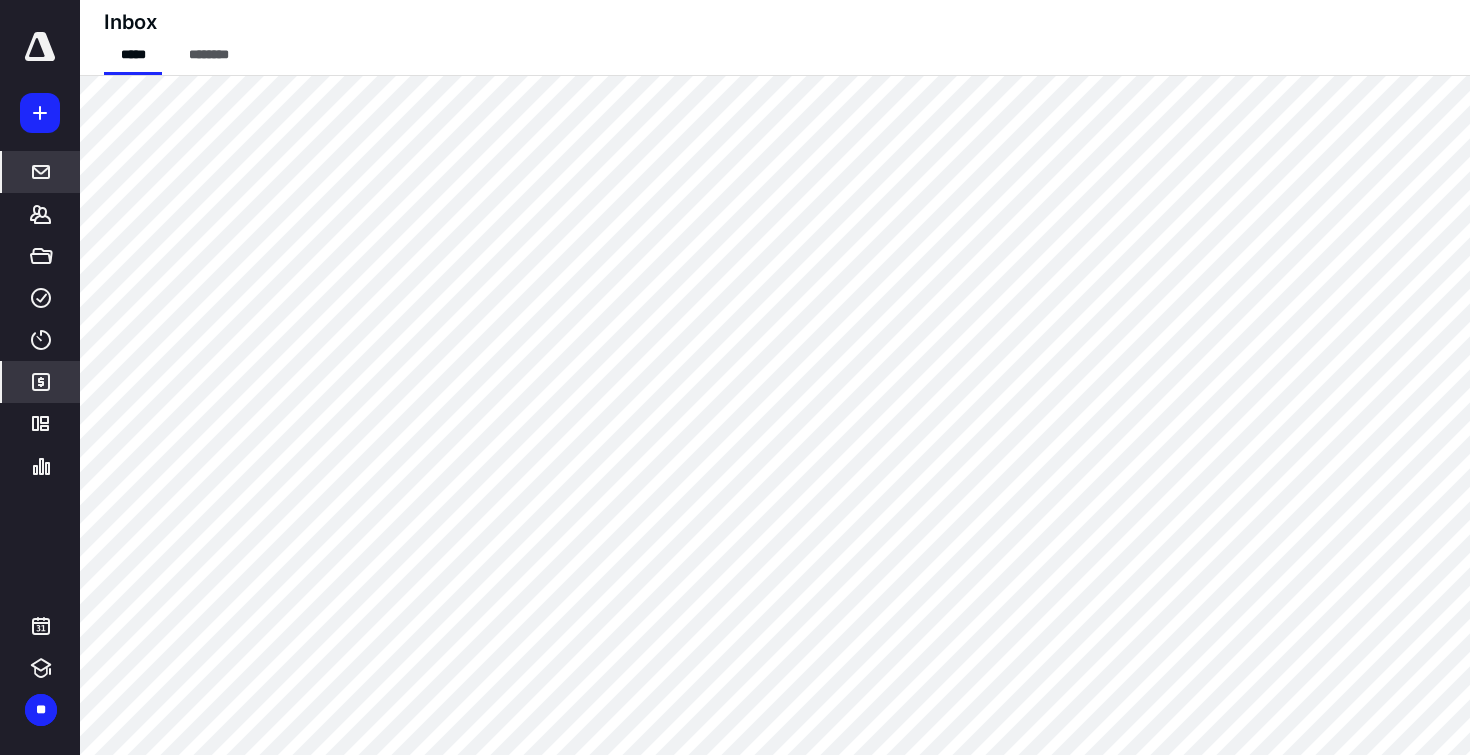 click 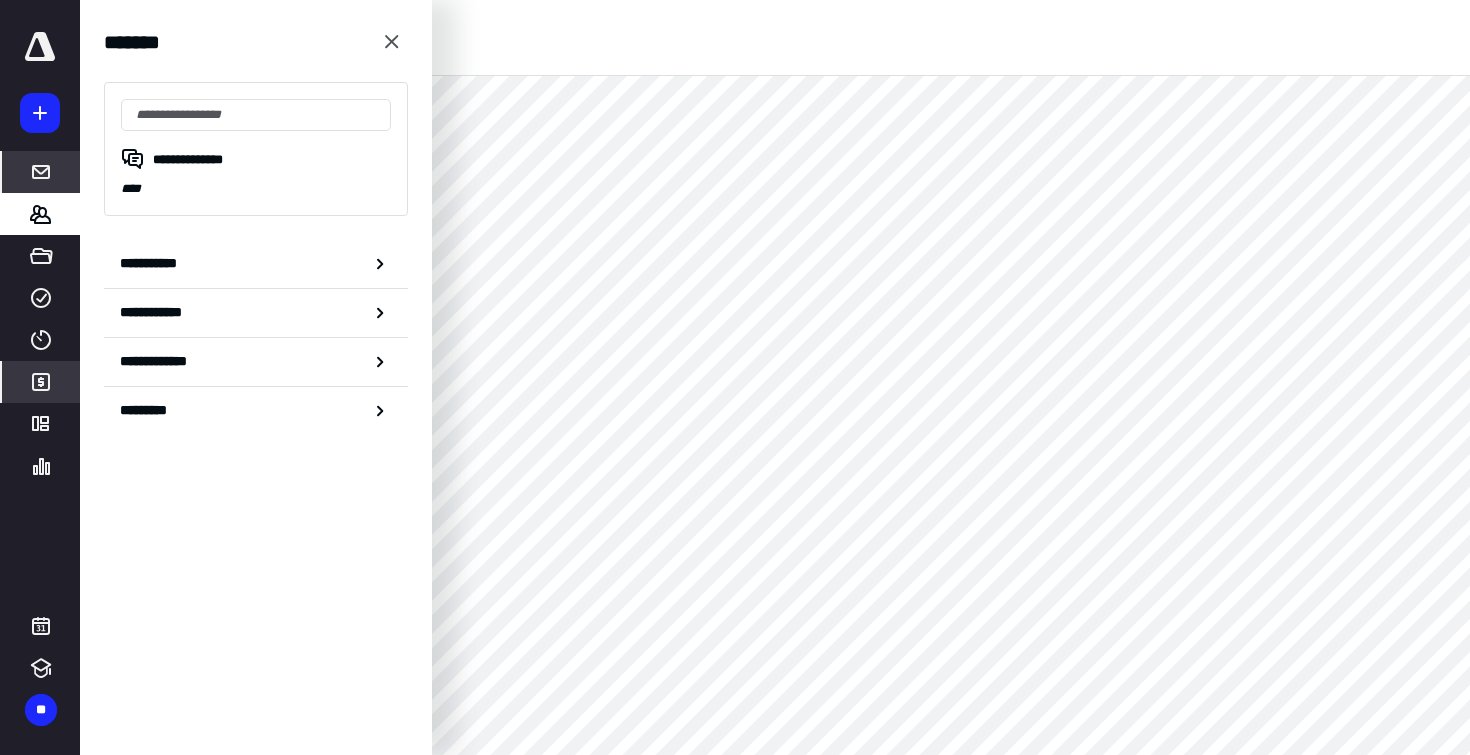 click 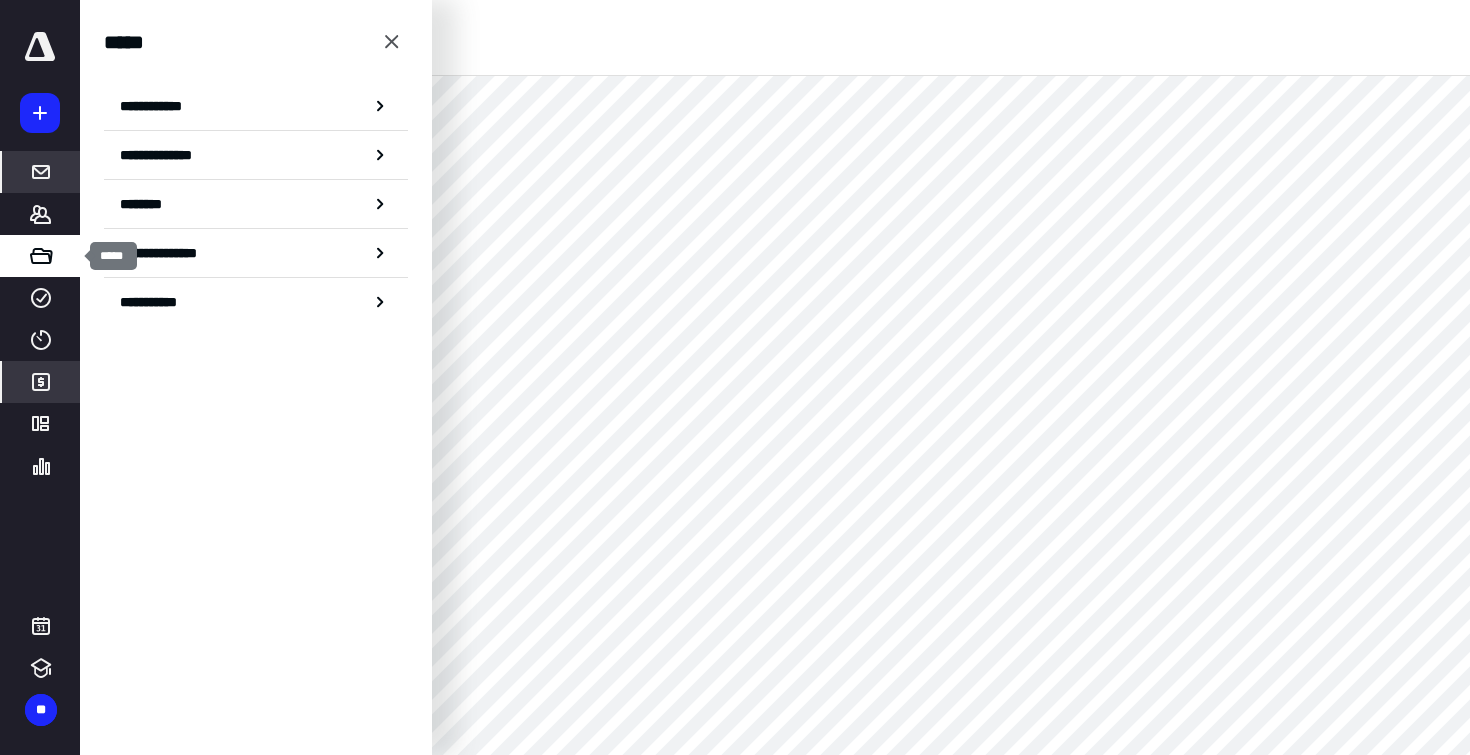click 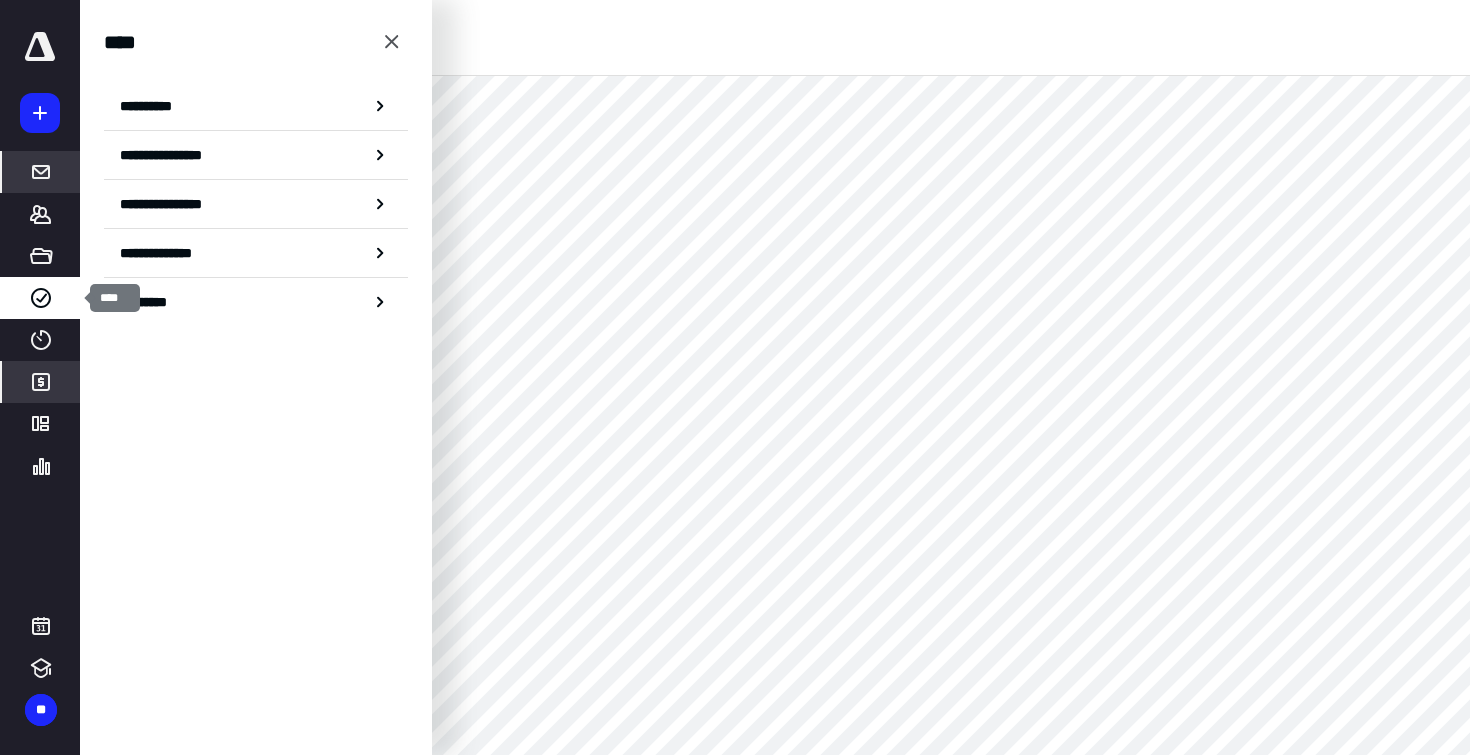 click 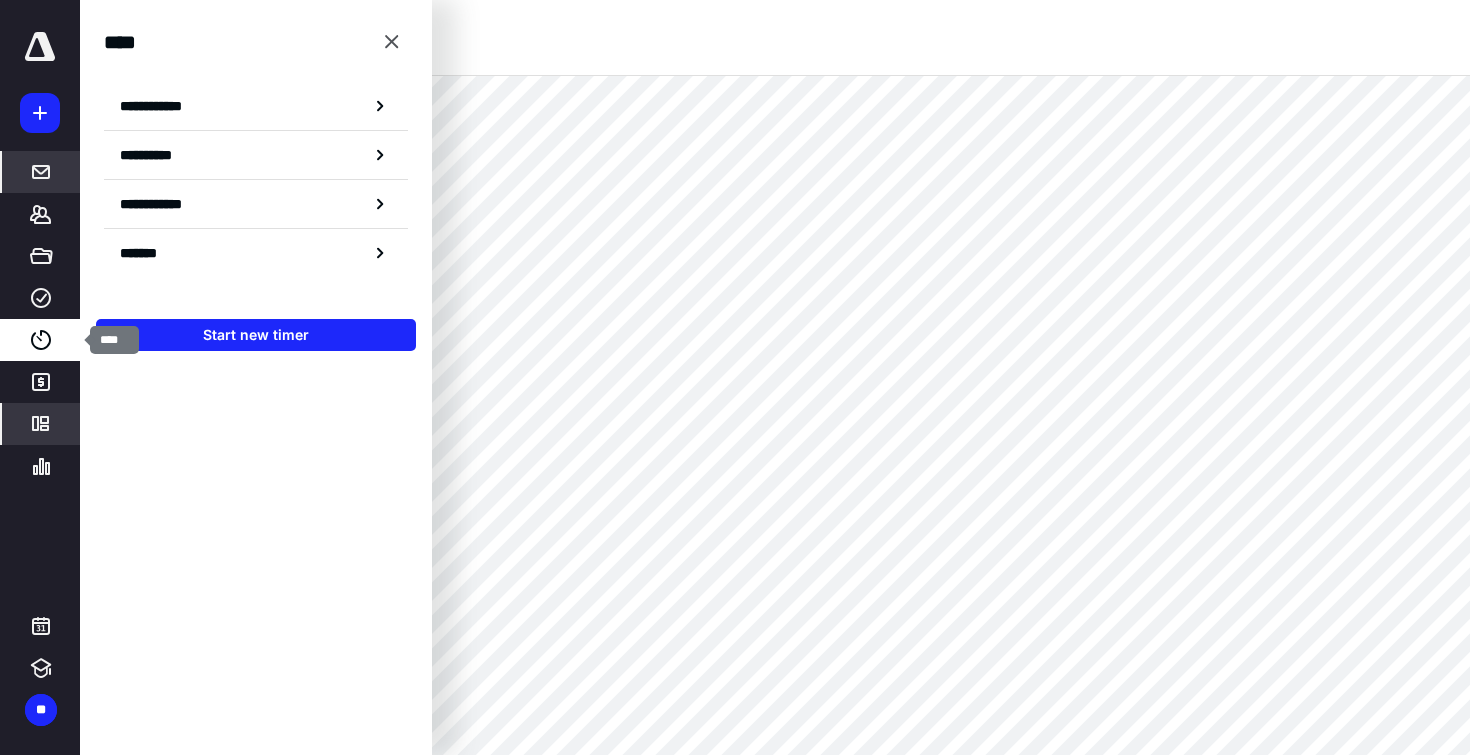 drag, startPoint x: 73, startPoint y: 372, endPoint x: 33, endPoint y: 406, distance: 52.49762 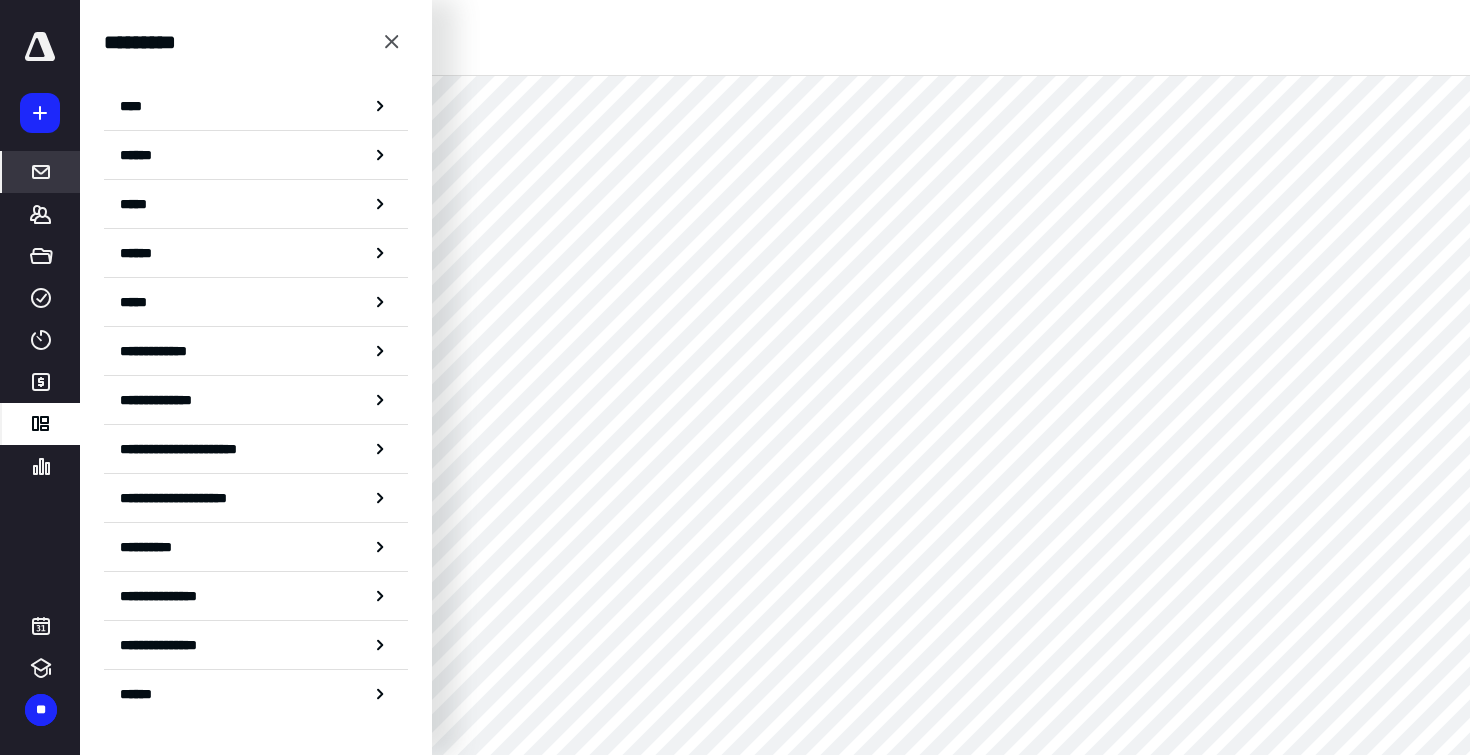 click 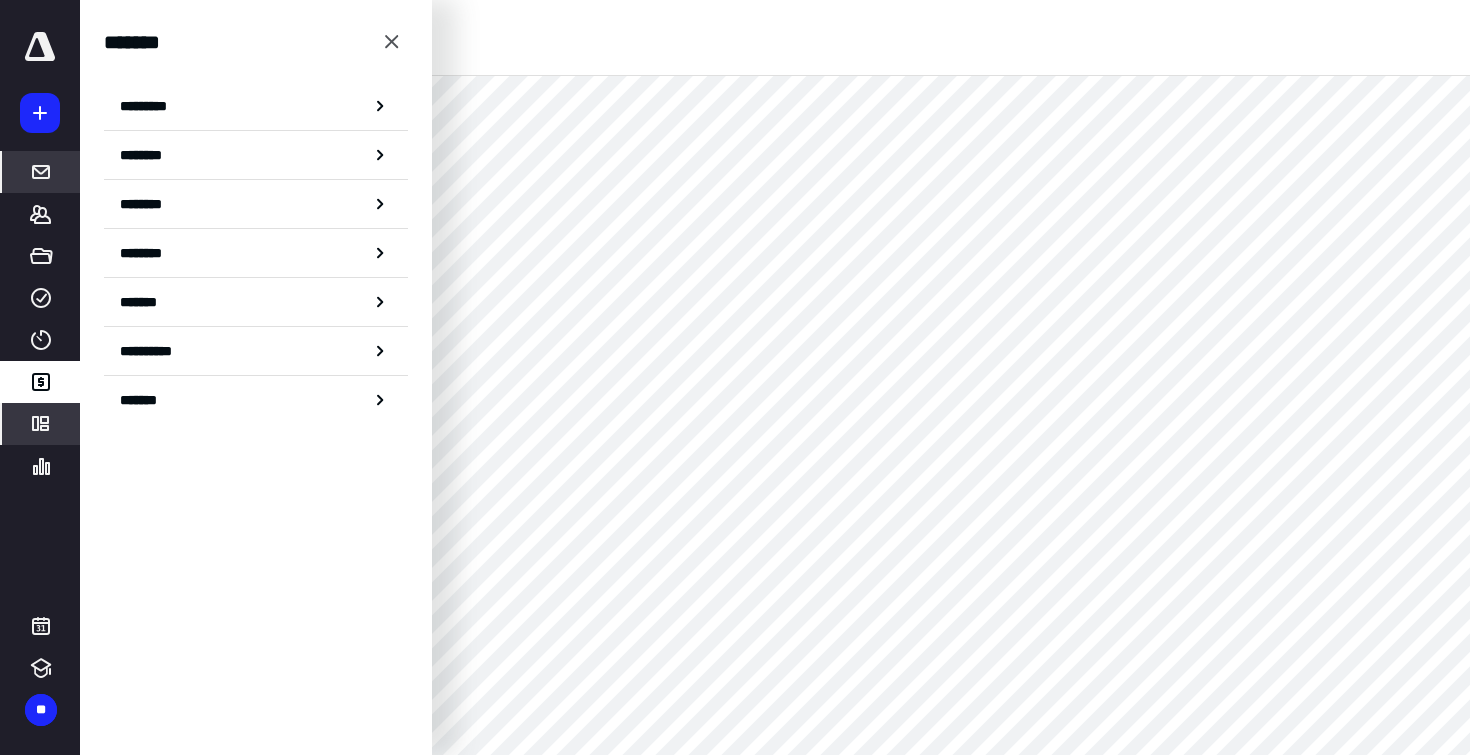 click on "********" at bounding box center [41, 466] 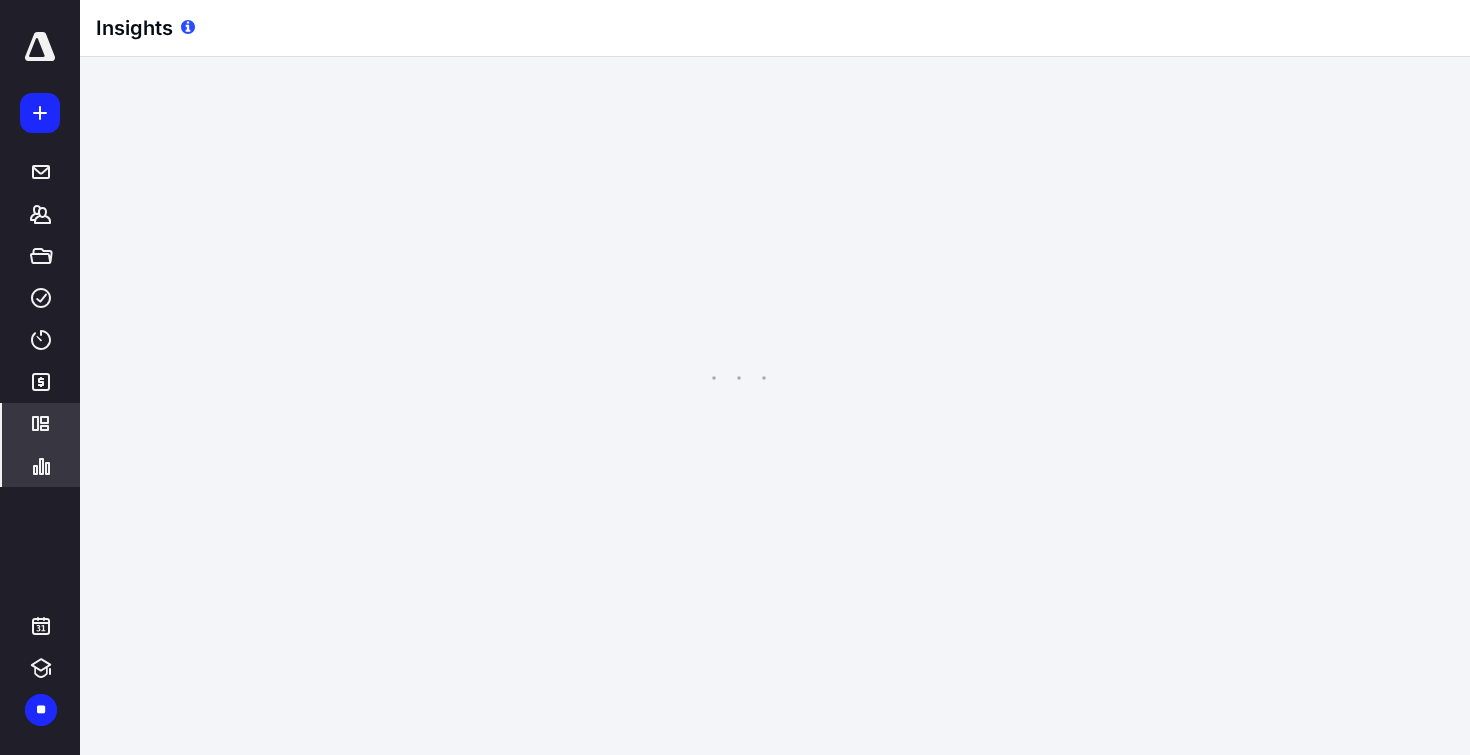 click 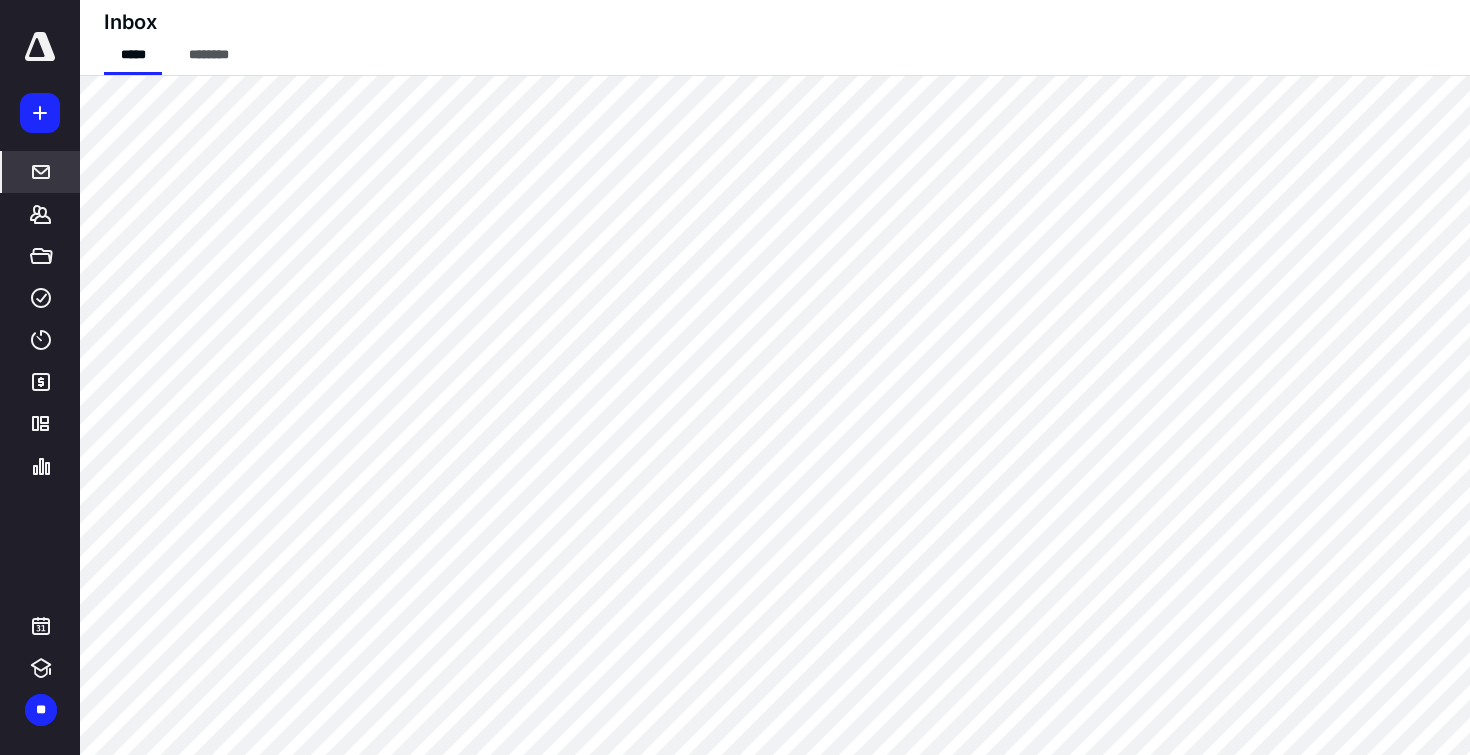 click 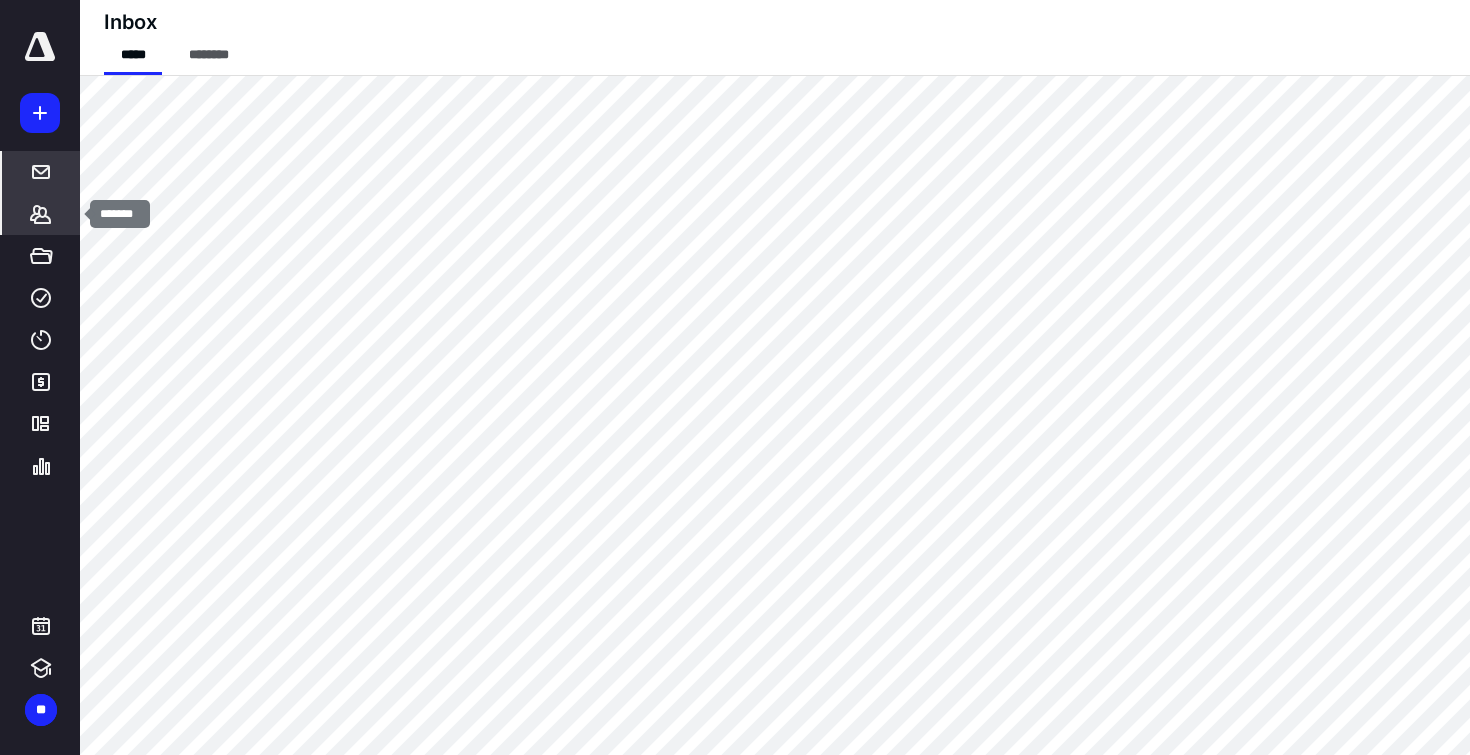 click on "*******" at bounding box center [41, 214] 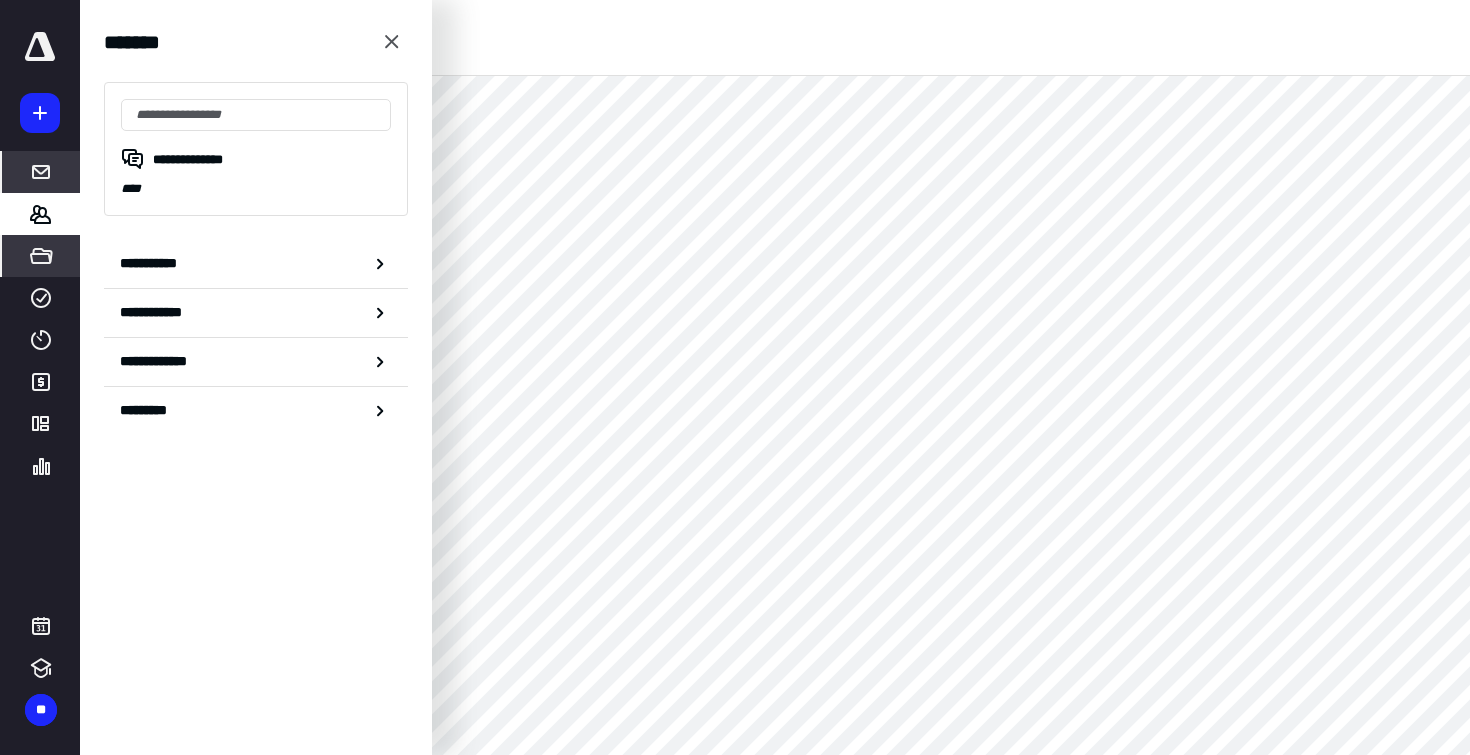 click 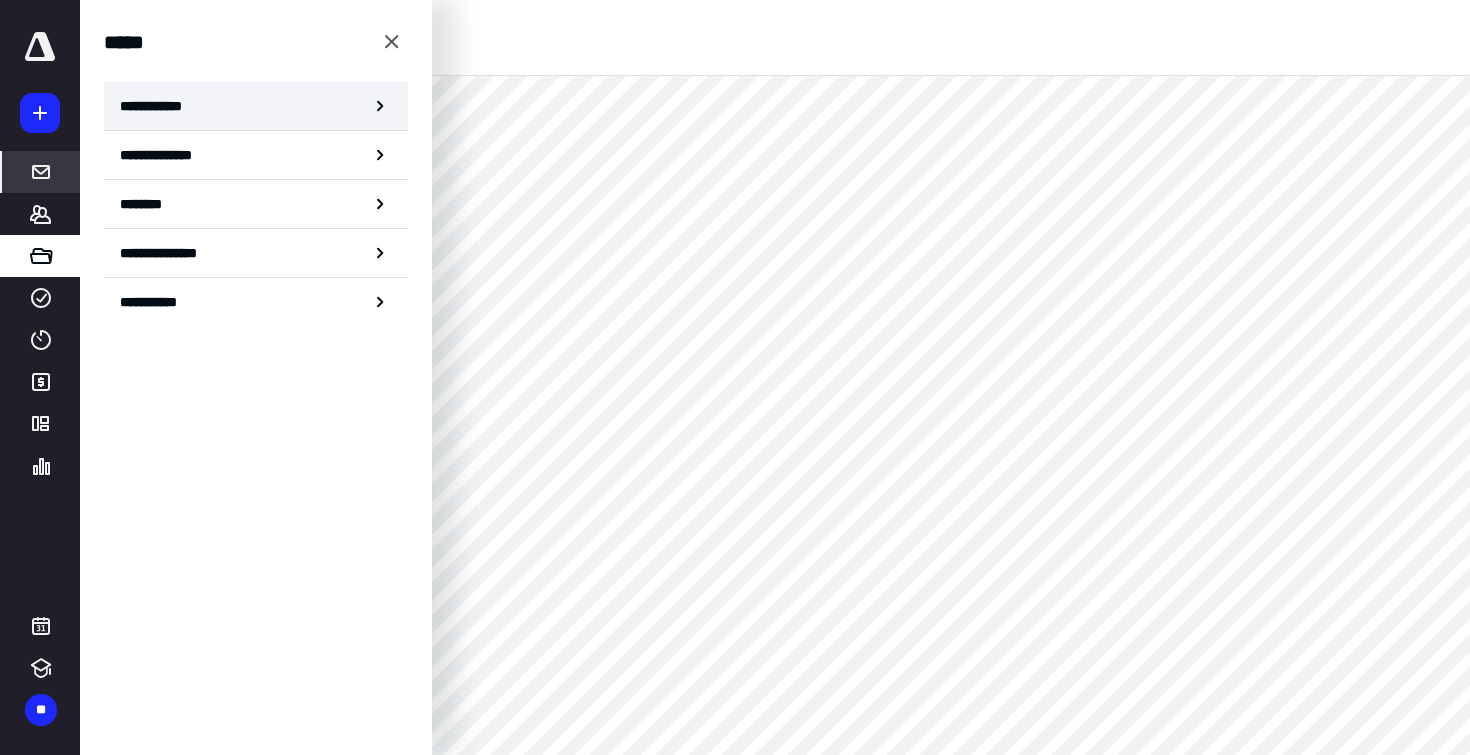 click on "**********" at bounding box center [256, 106] 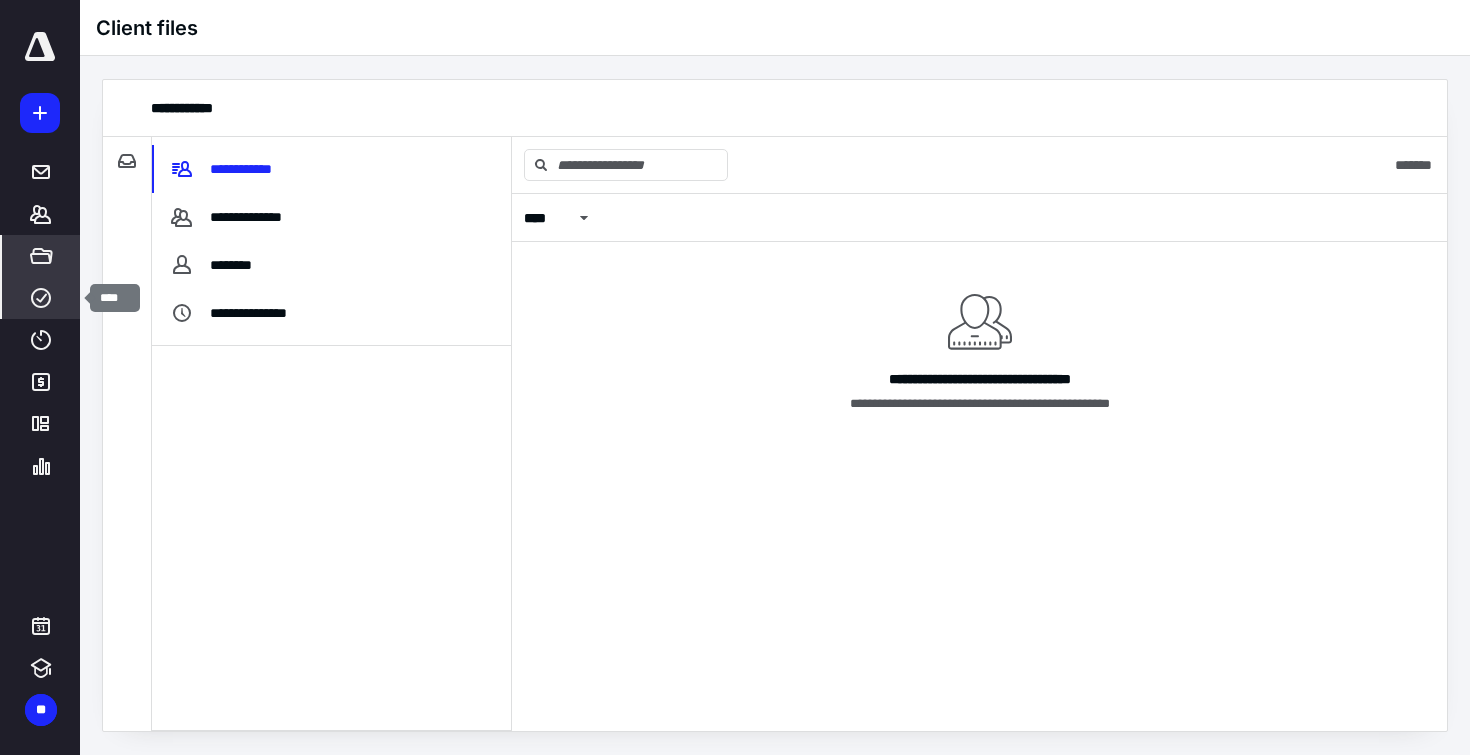 click 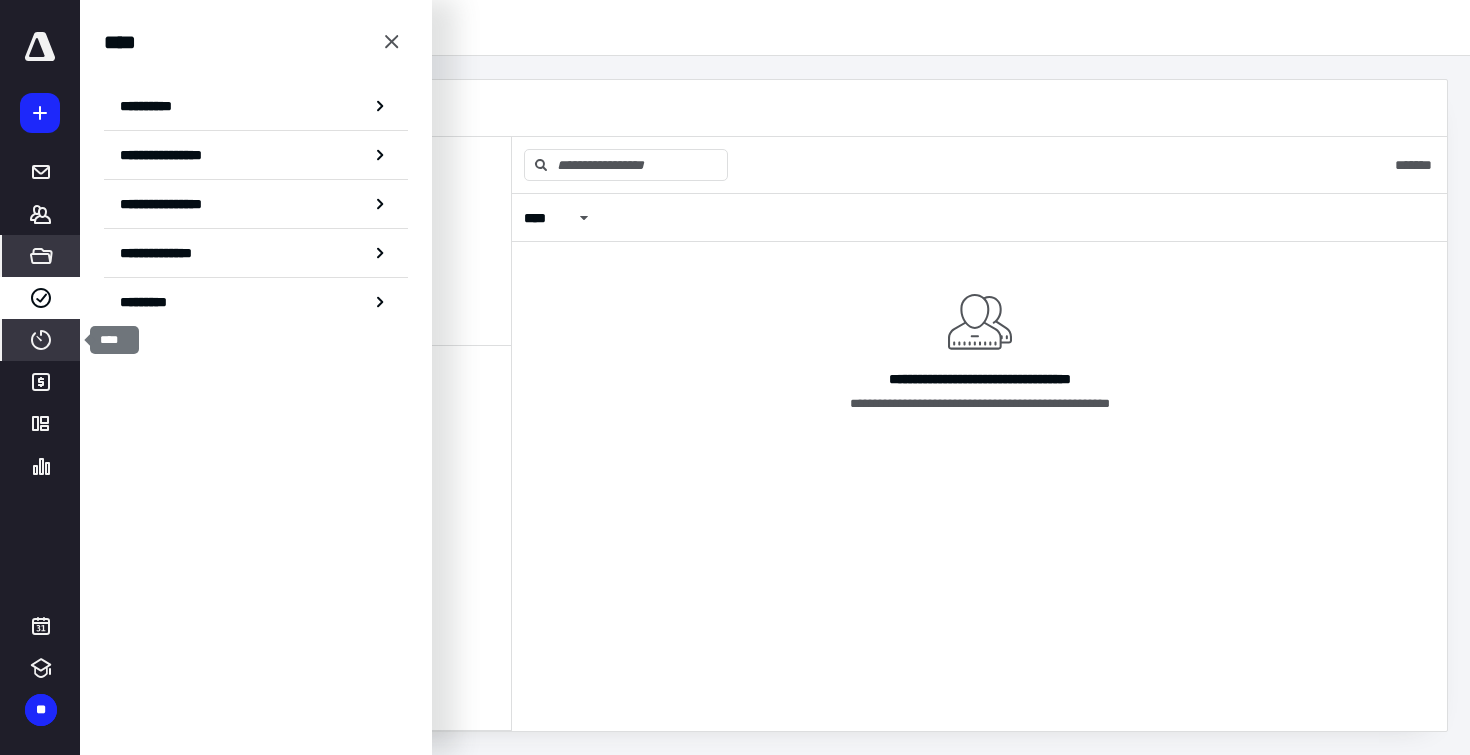 click 